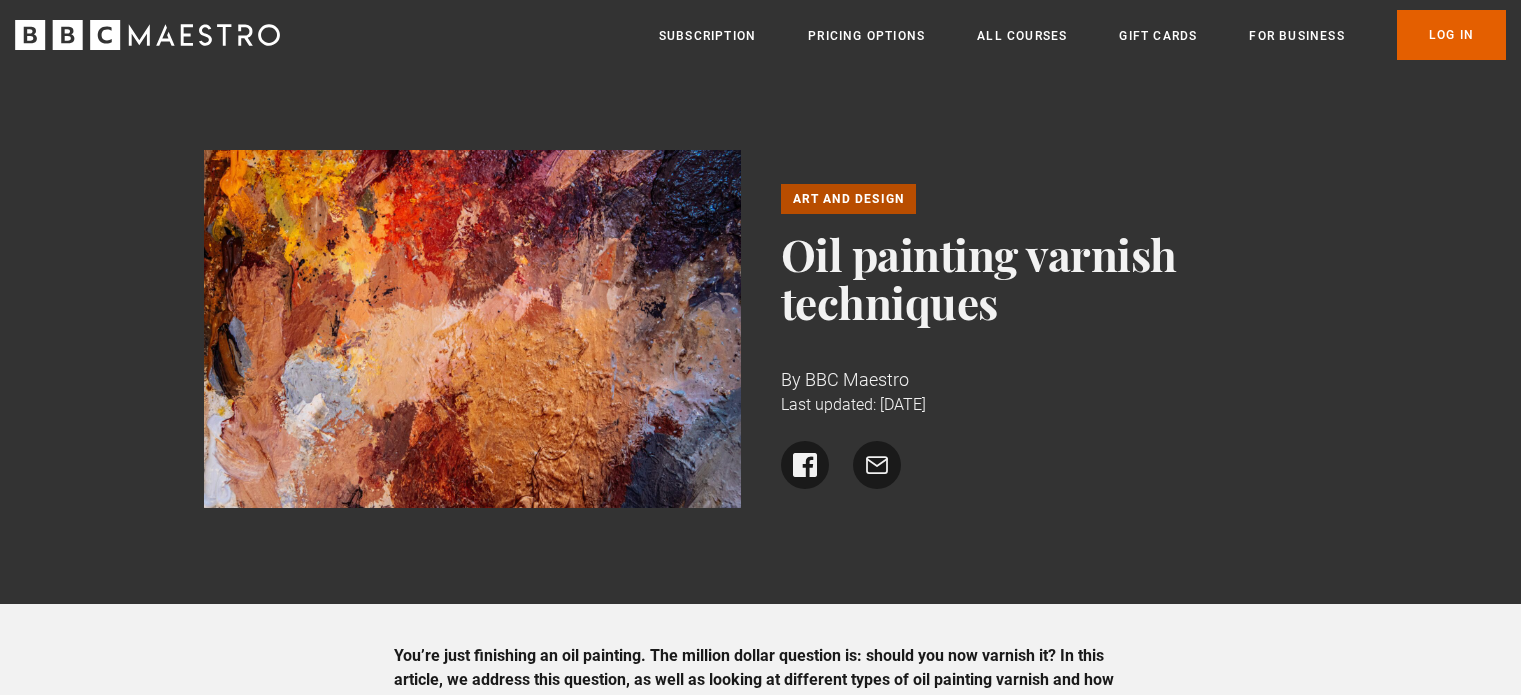 scroll, scrollTop: 0, scrollLeft: 0, axis: both 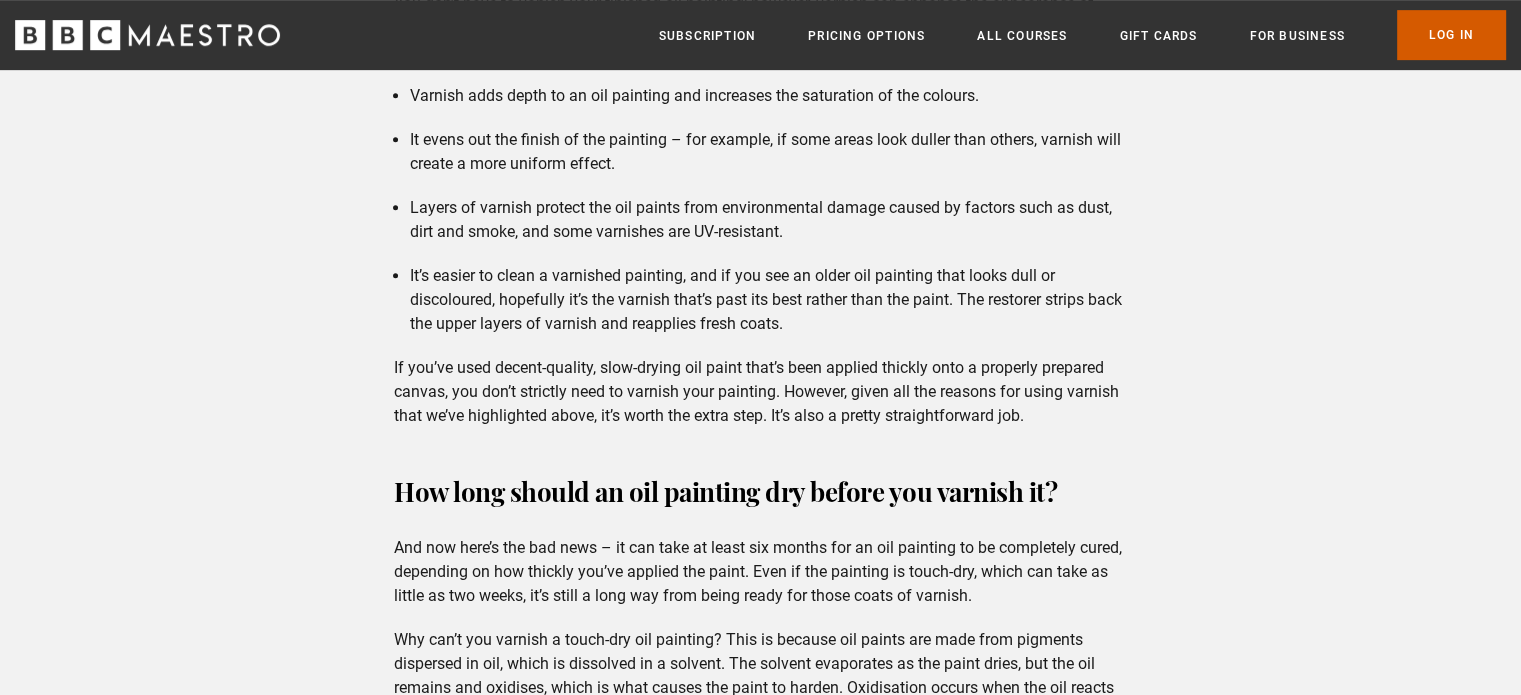 click on "Log In" at bounding box center (1451, 35) 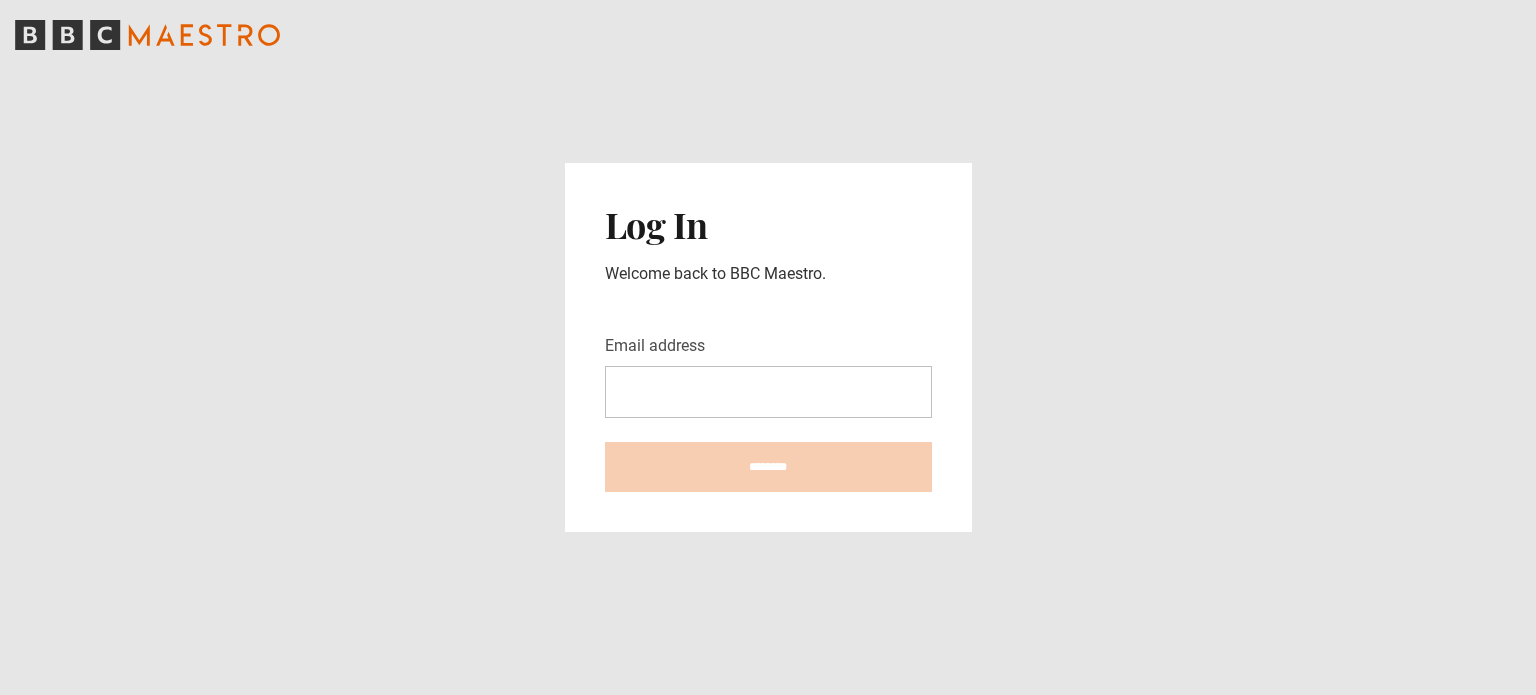 scroll, scrollTop: 0, scrollLeft: 0, axis: both 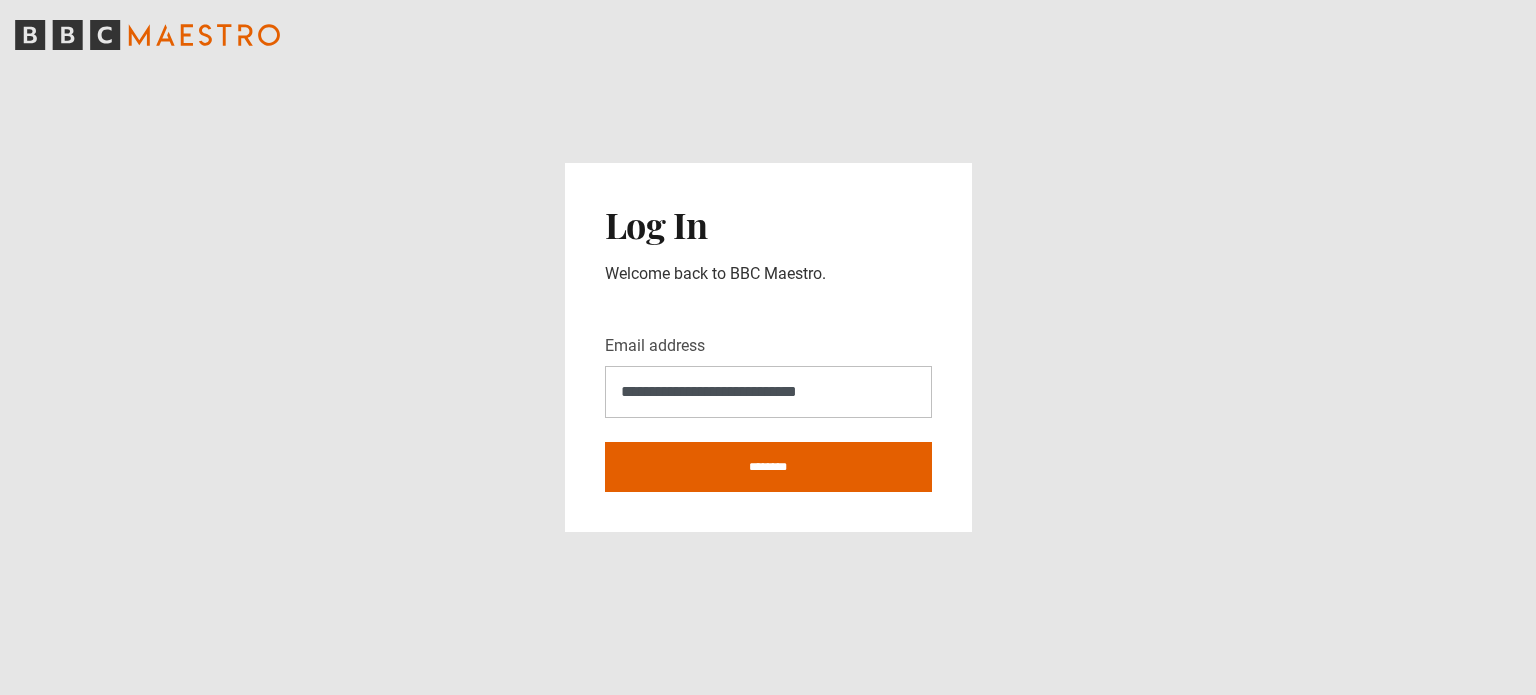 click on "**********" at bounding box center [768, 392] 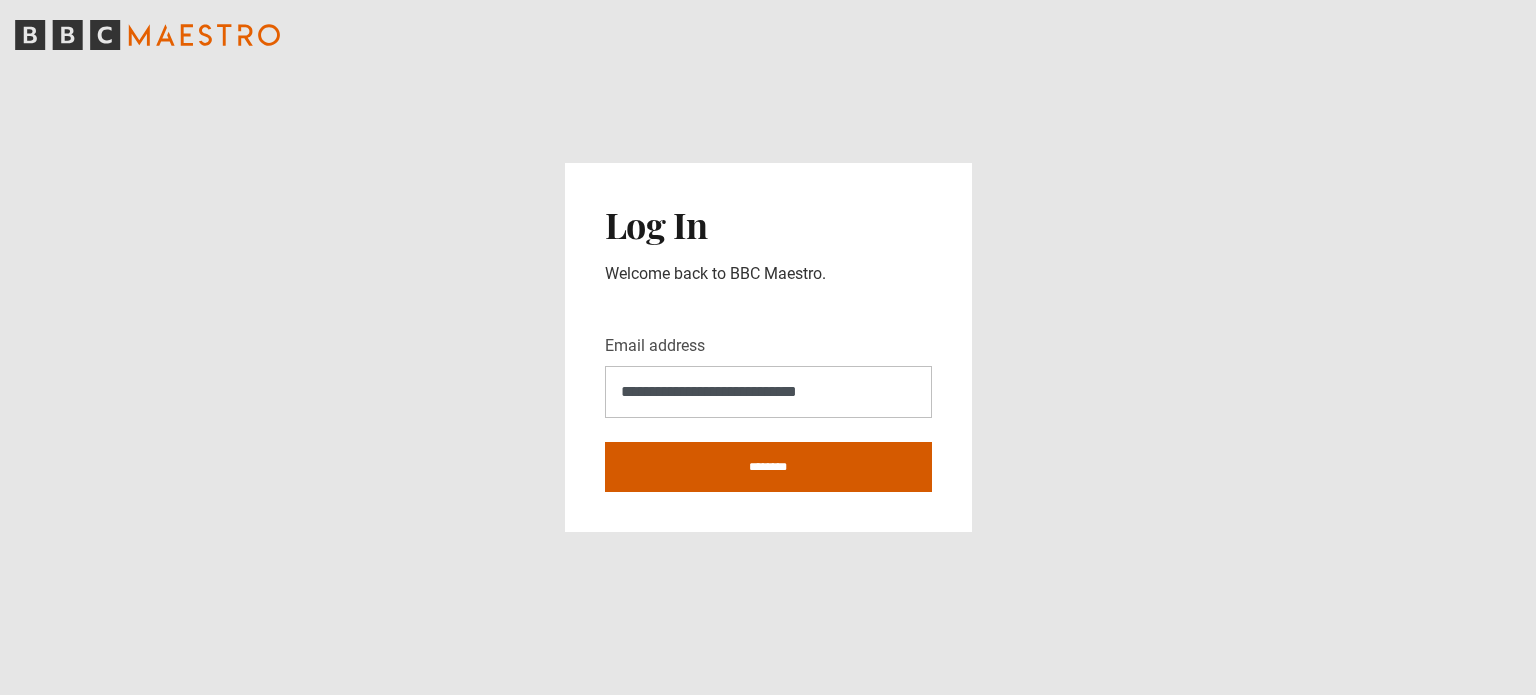 drag, startPoint x: 605, startPoint y: 445, endPoint x: 675, endPoint y: 465, distance: 72.8011 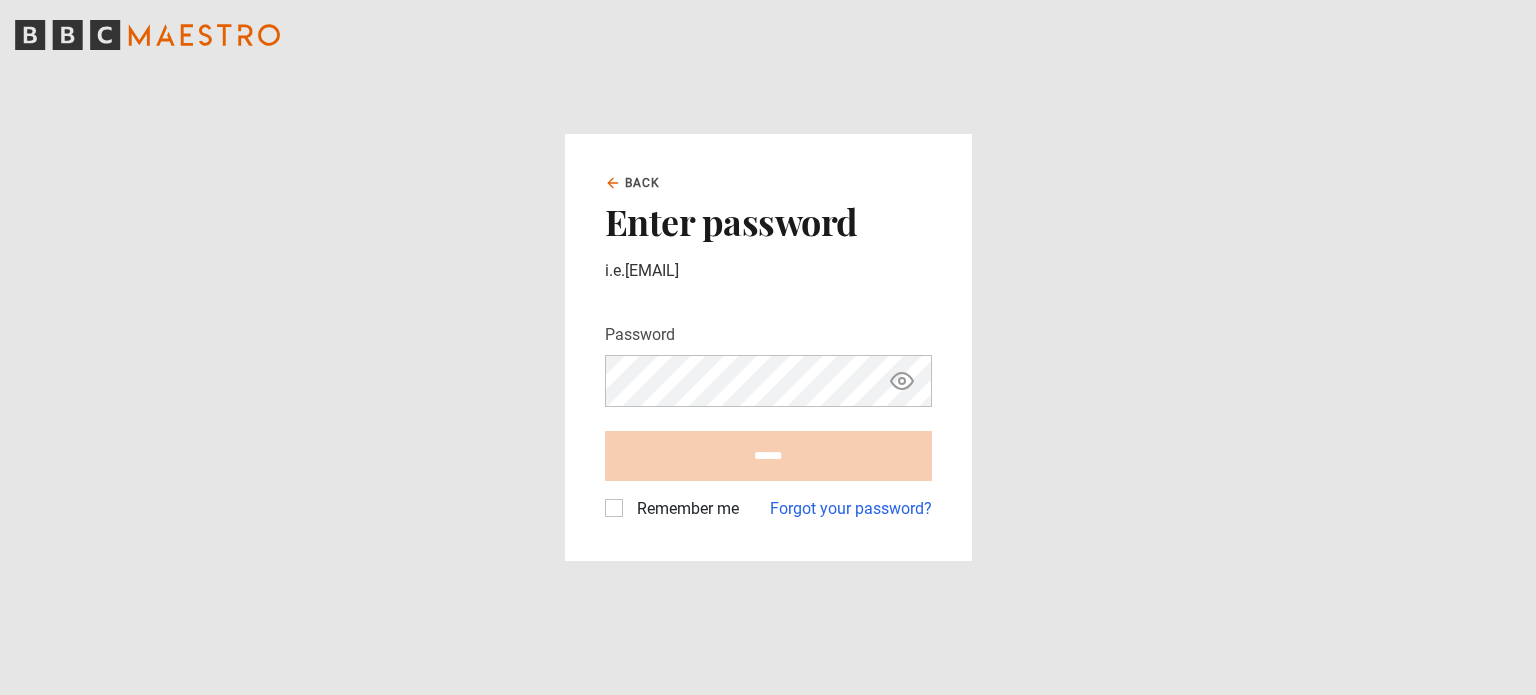 scroll, scrollTop: 0, scrollLeft: 0, axis: both 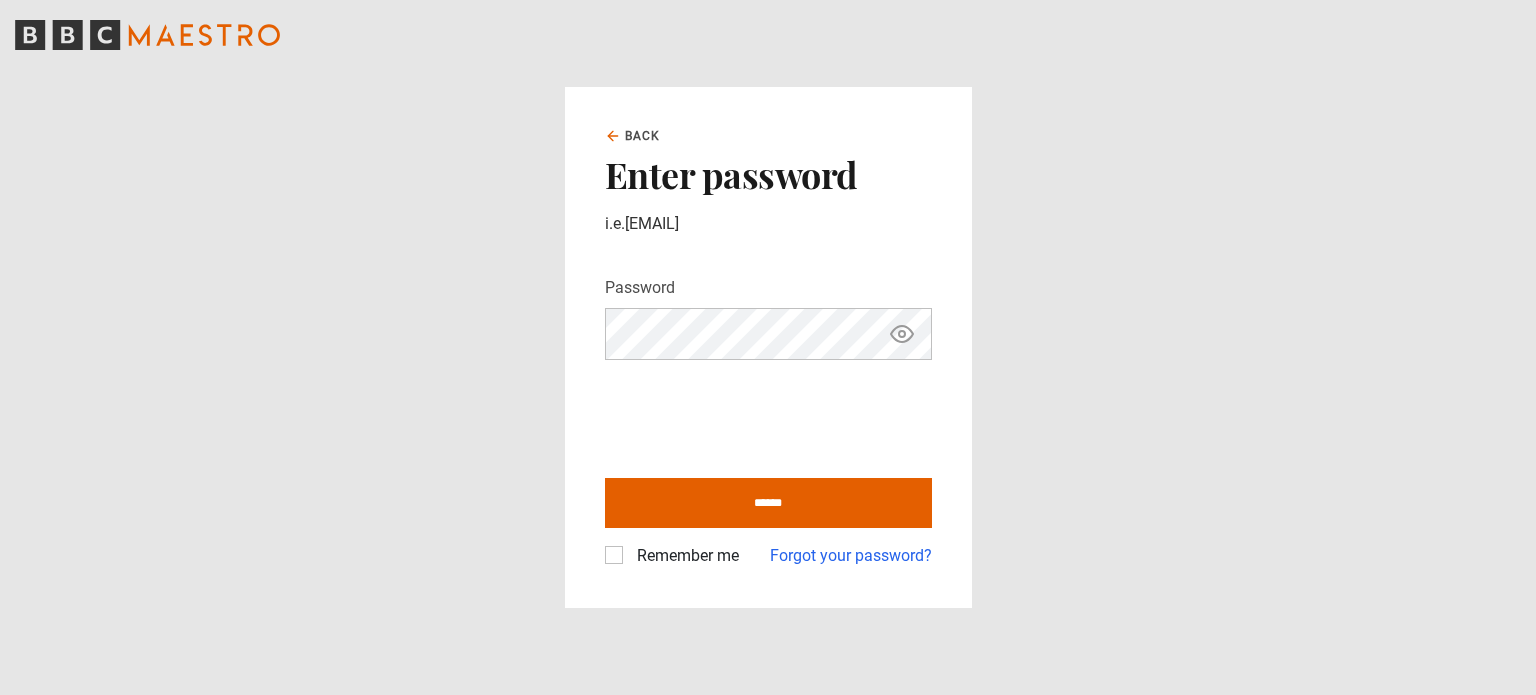 click at bounding box center [902, 334] 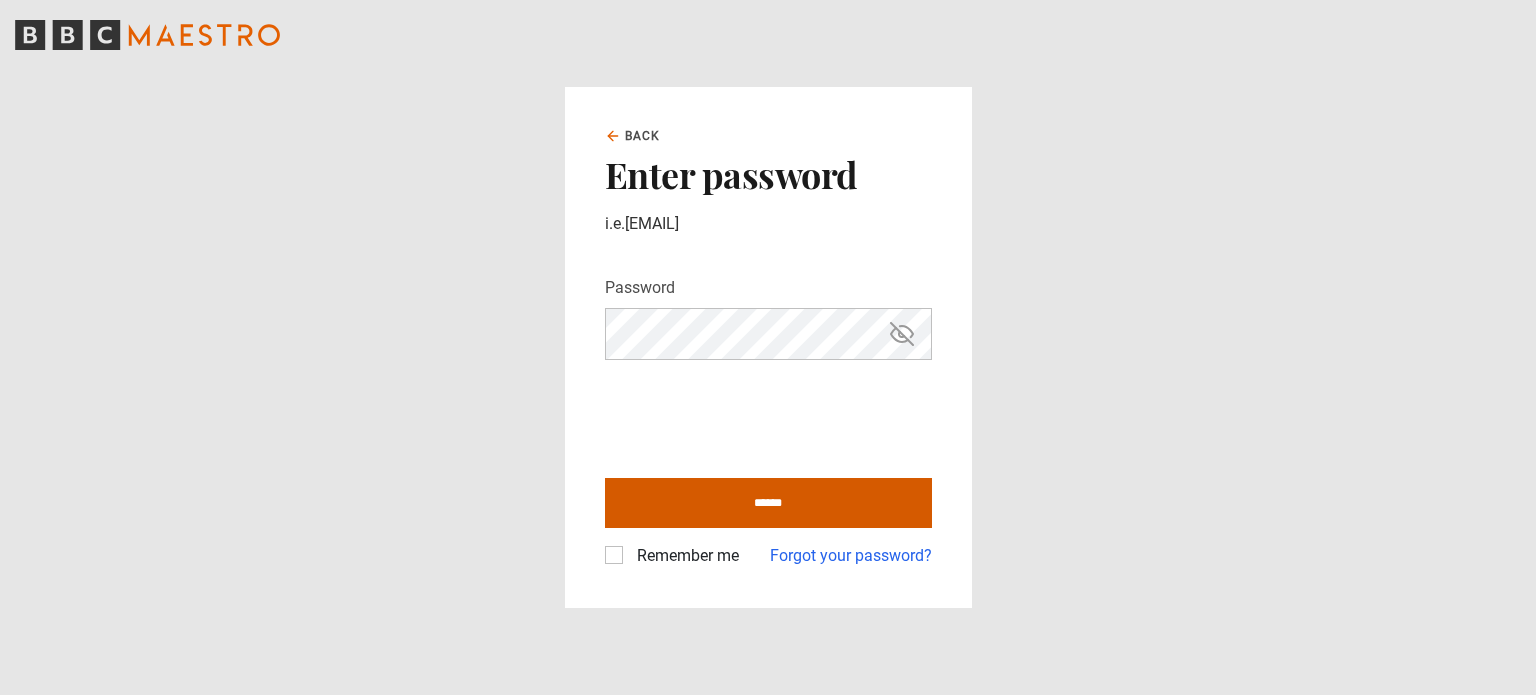 click on "******" at bounding box center [768, 503] 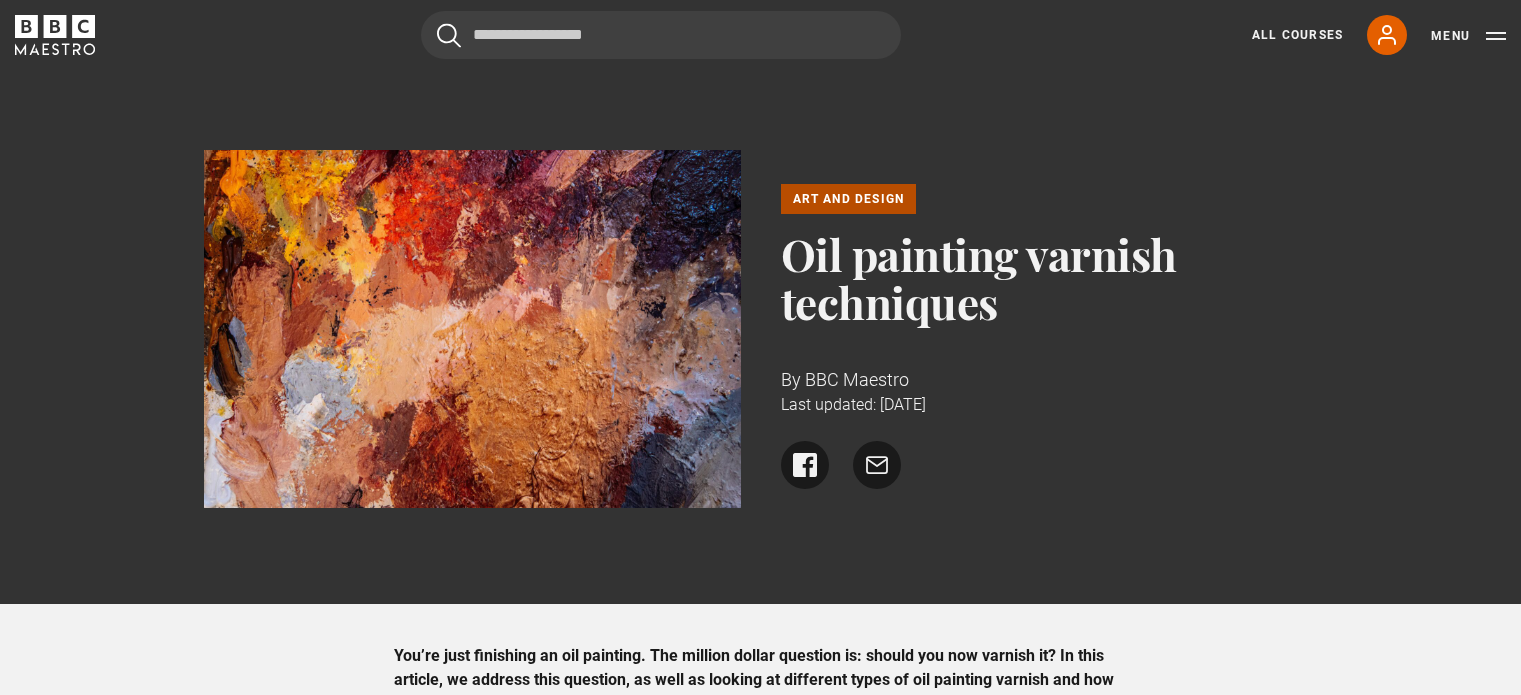 scroll, scrollTop: 0, scrollLeft: 0, axis: both 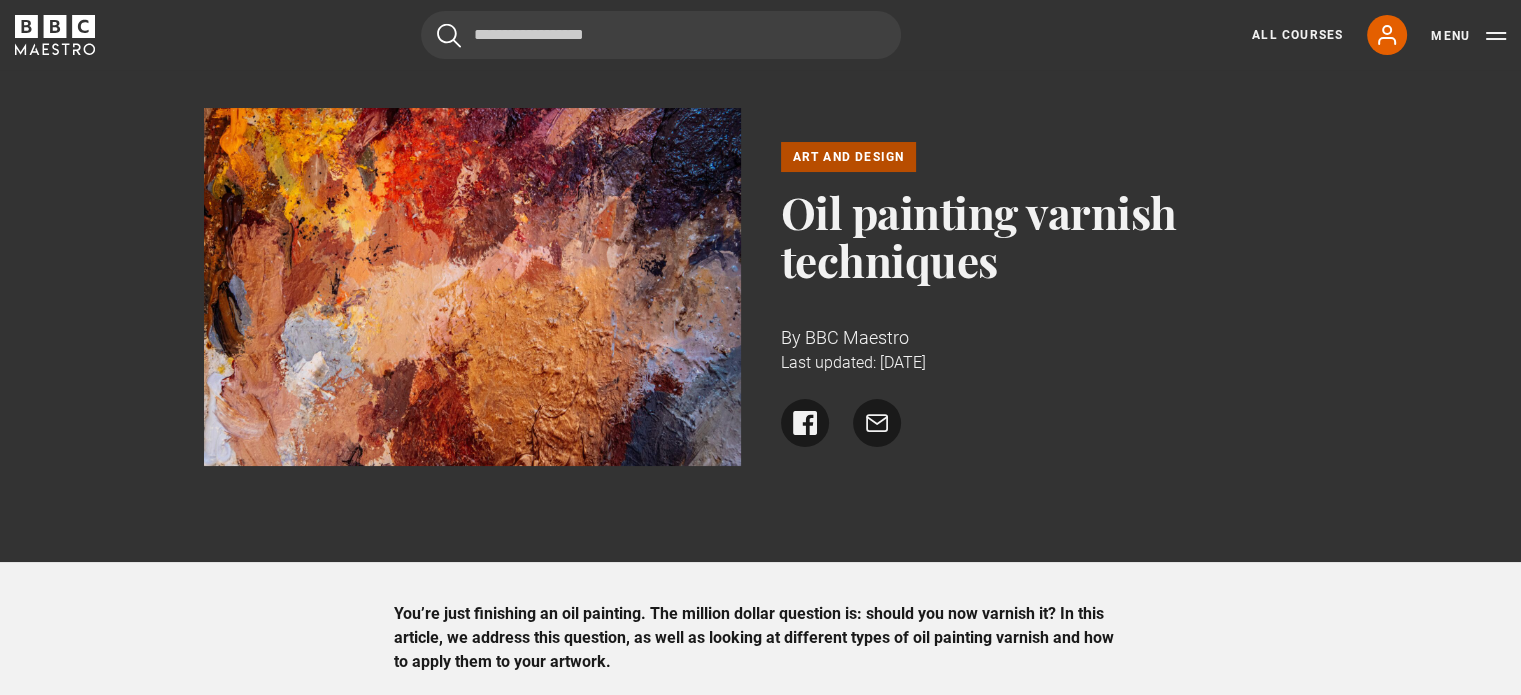 click on "All Courses
My Account
Search
Menu" at bounding box center (1367, 35) 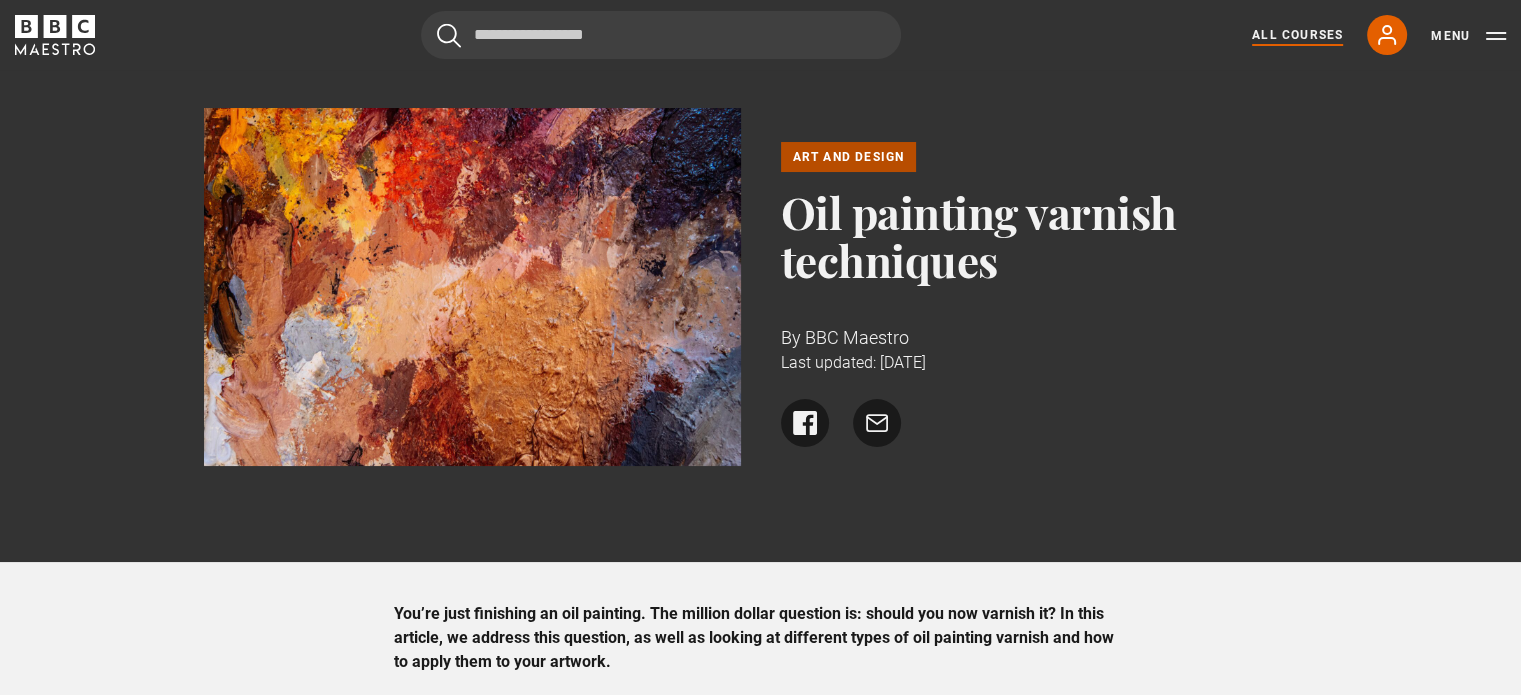 click on "All Courses" at bounding box center [1297, 35] 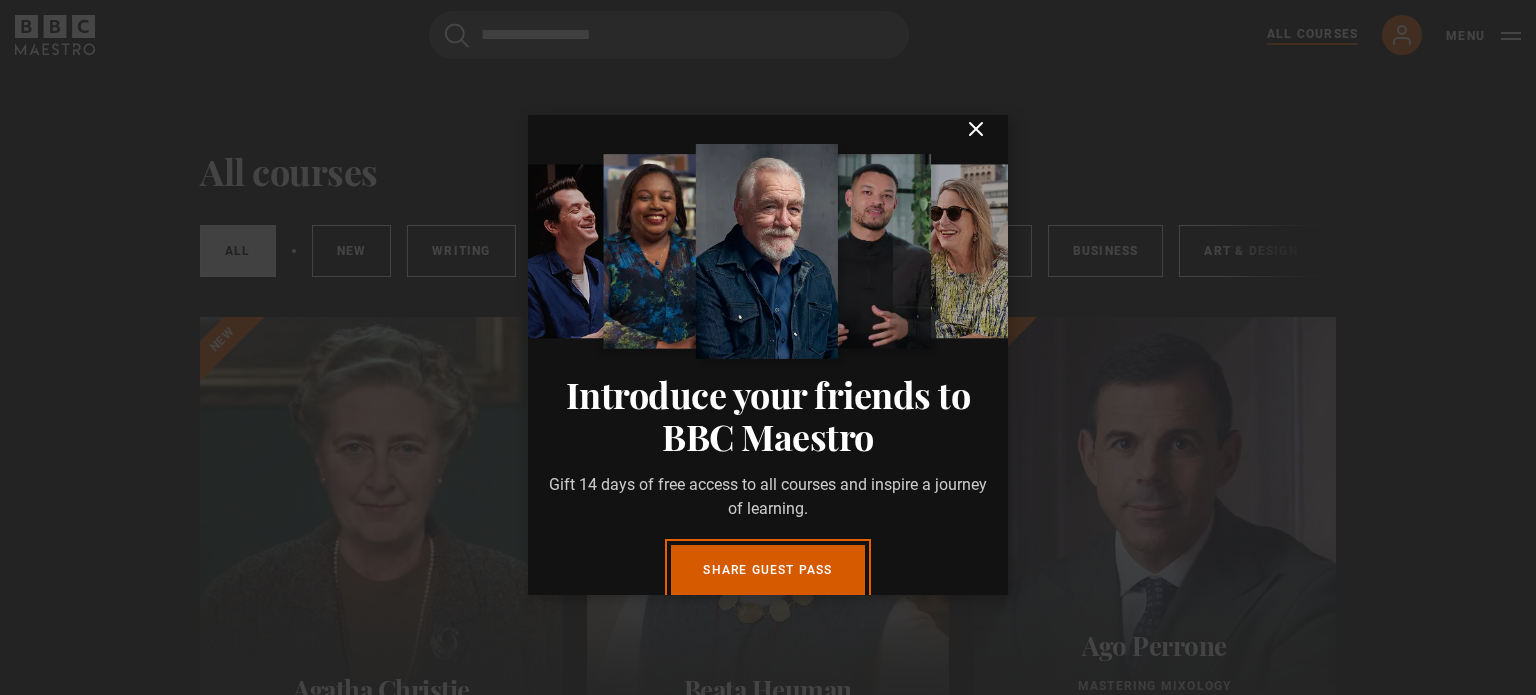 scroll, scrollTop: 0, scrollLeft: 0, axis: both 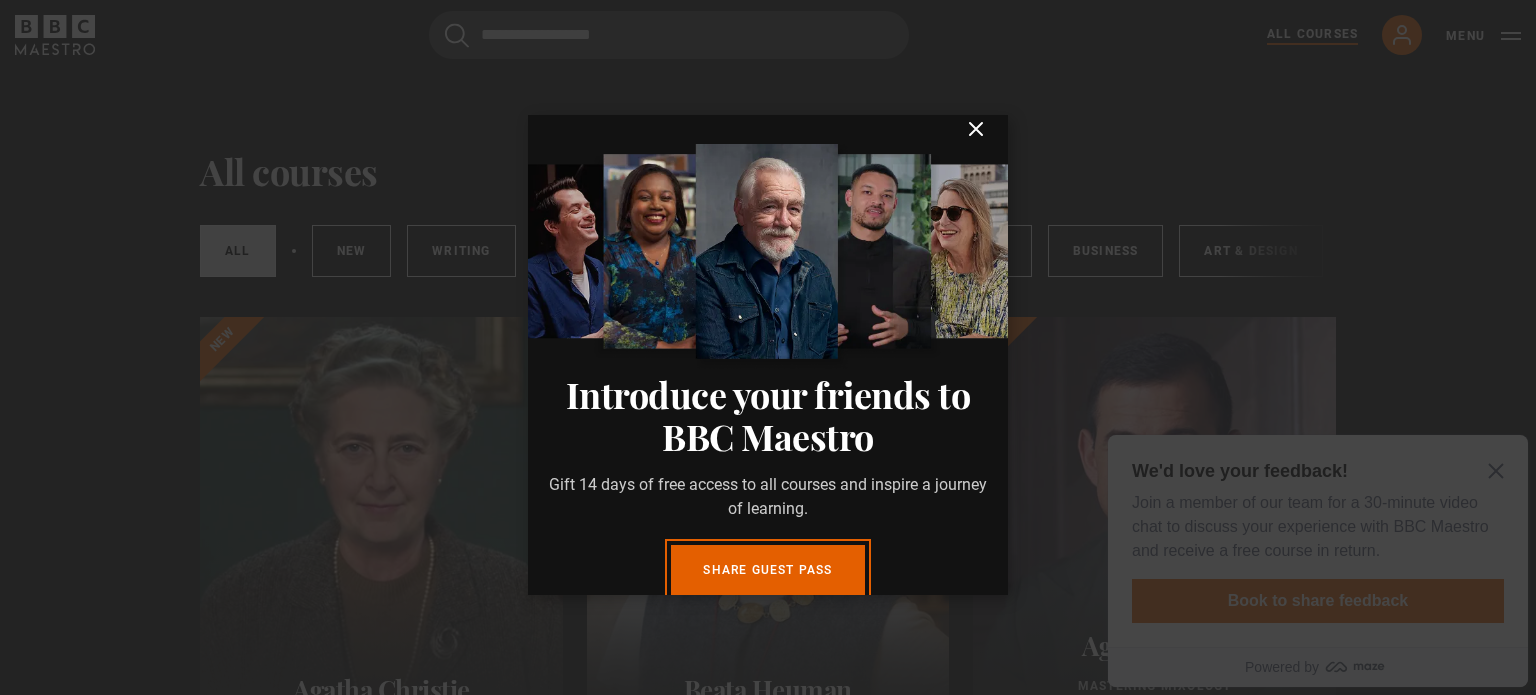 click on "Introduce your friends to BBC Maestro
Gift 14 days of free access to all courses and inspire a journey of learning.
Share guest pass
You have 3 unclaimed Guest Passes
Close" at bounding box center (768, 355) 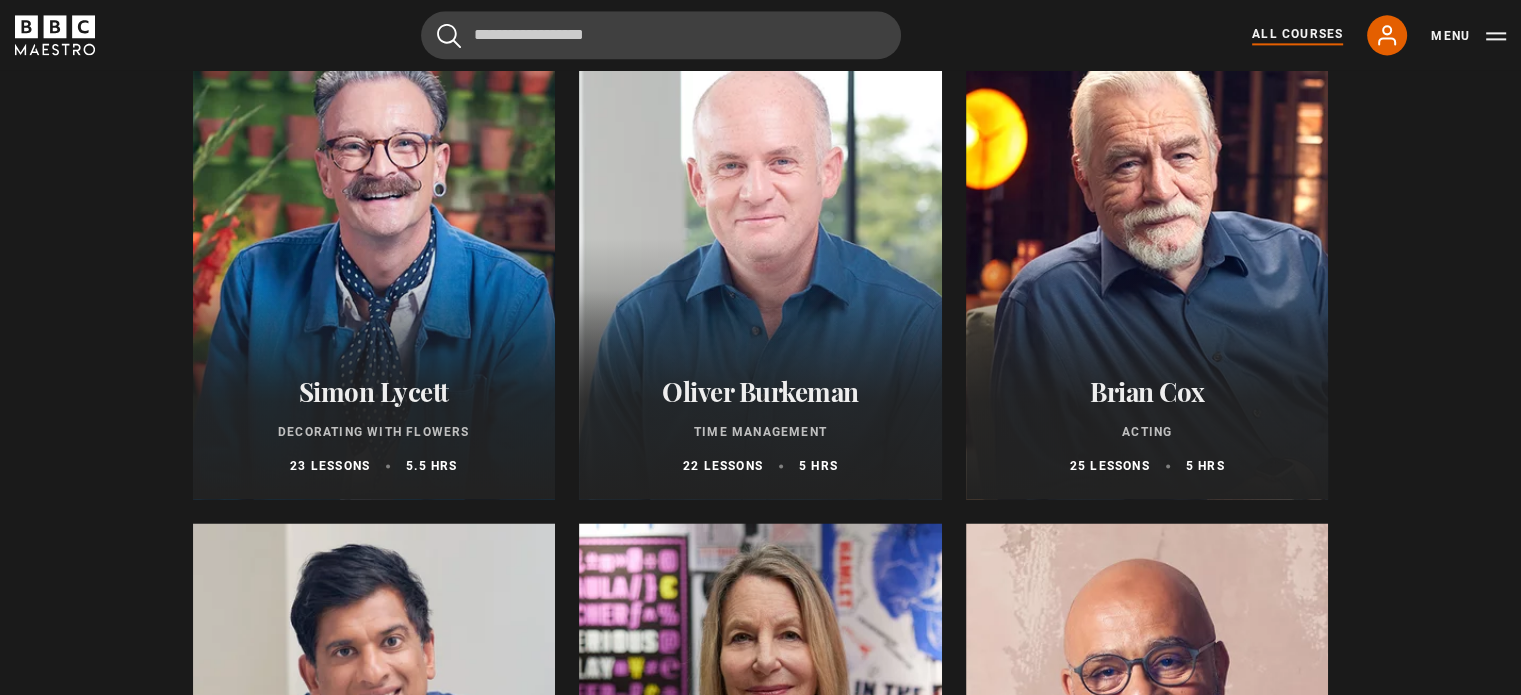 scroll, scrollTop: 2819, scrollLeft: 0, axis: vertical 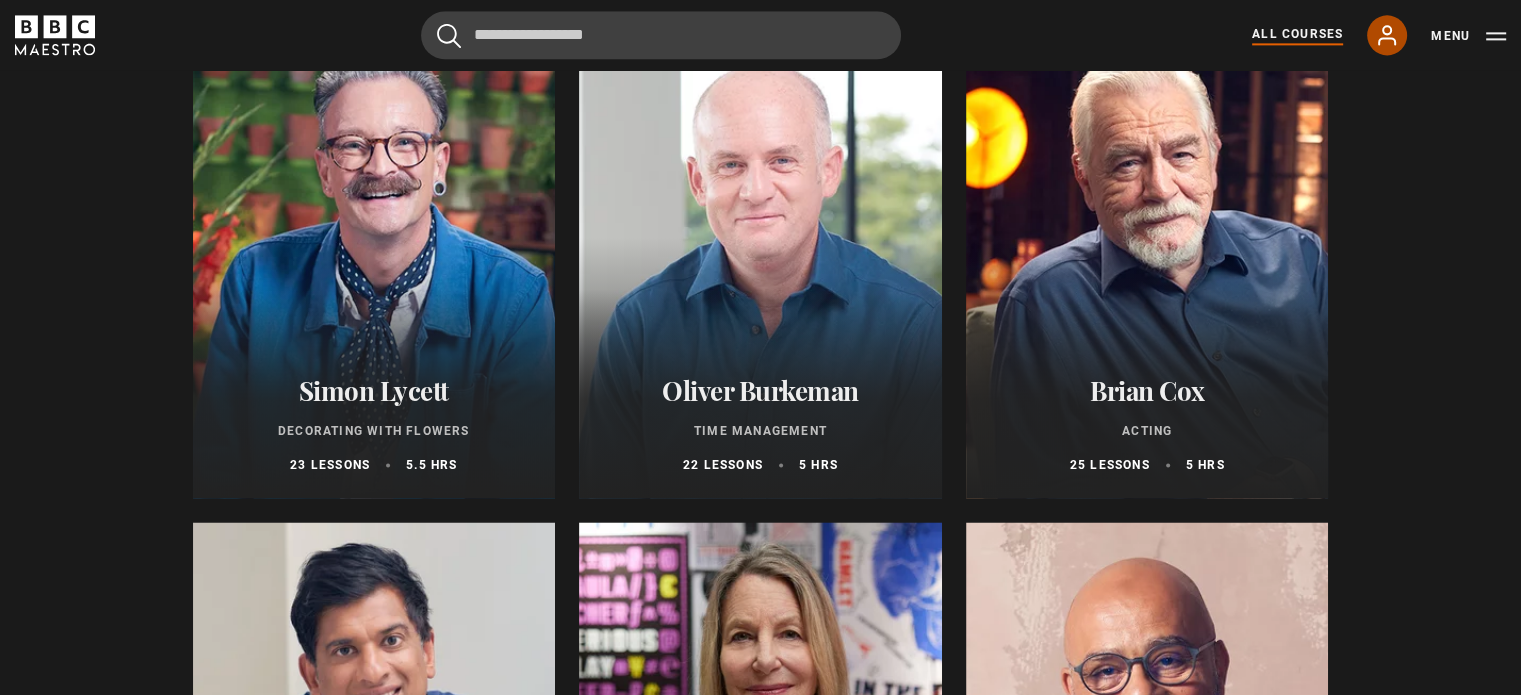 click 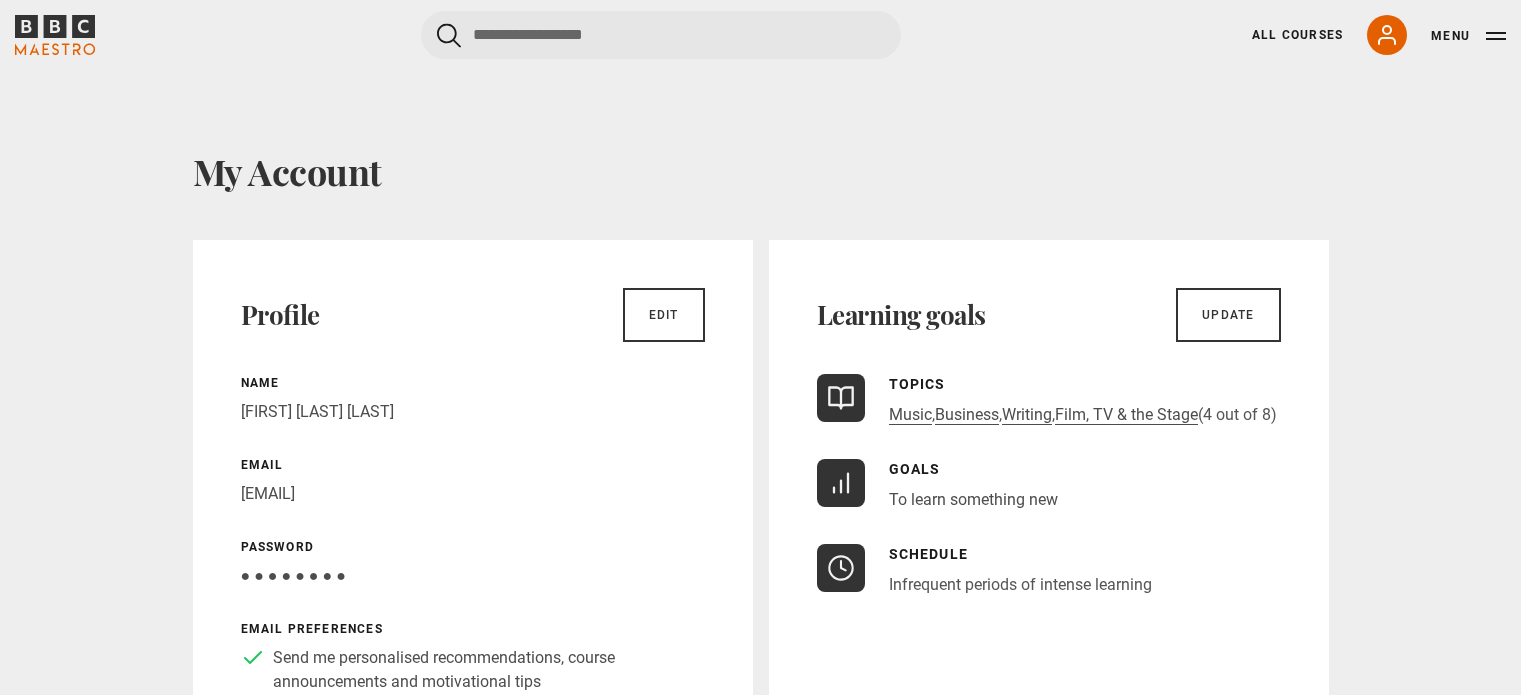 scroll, scrollTop: 0, scrollLeft: 0, axis: both 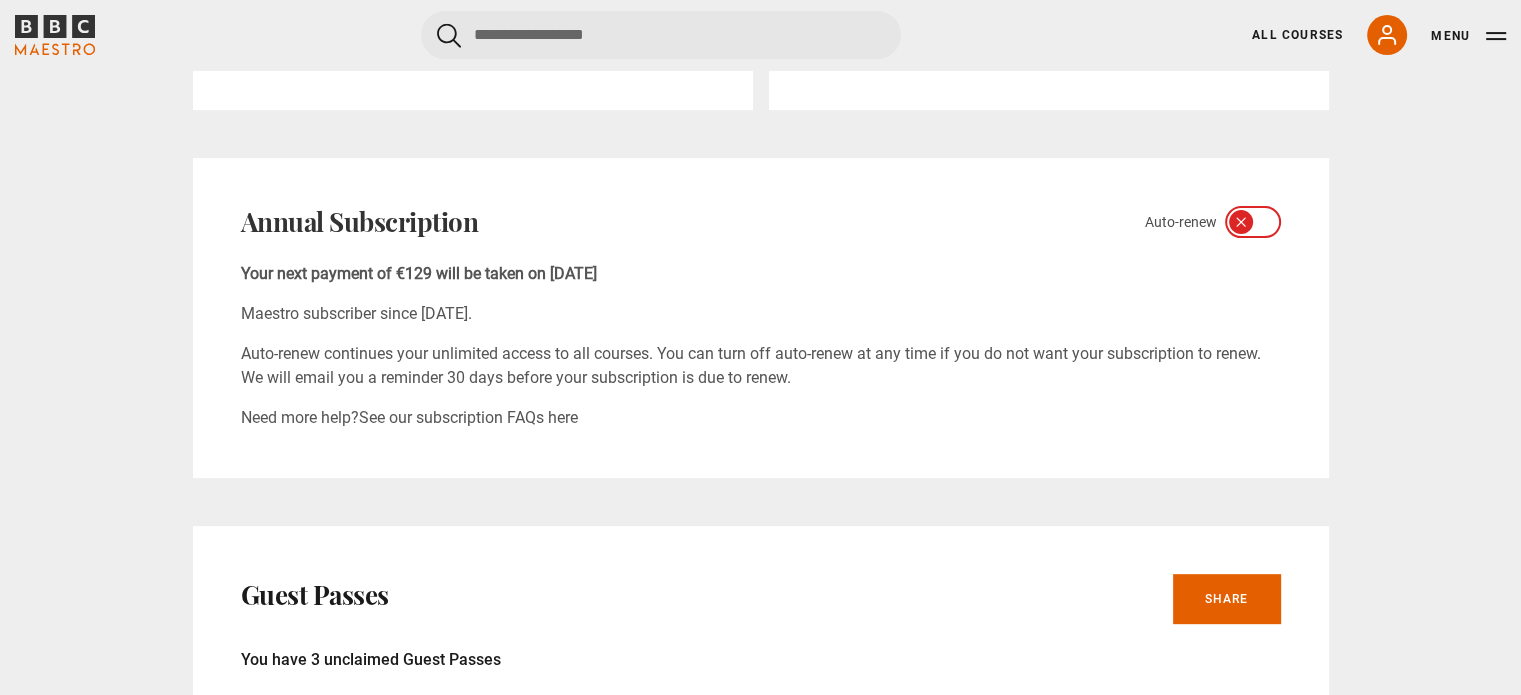 click 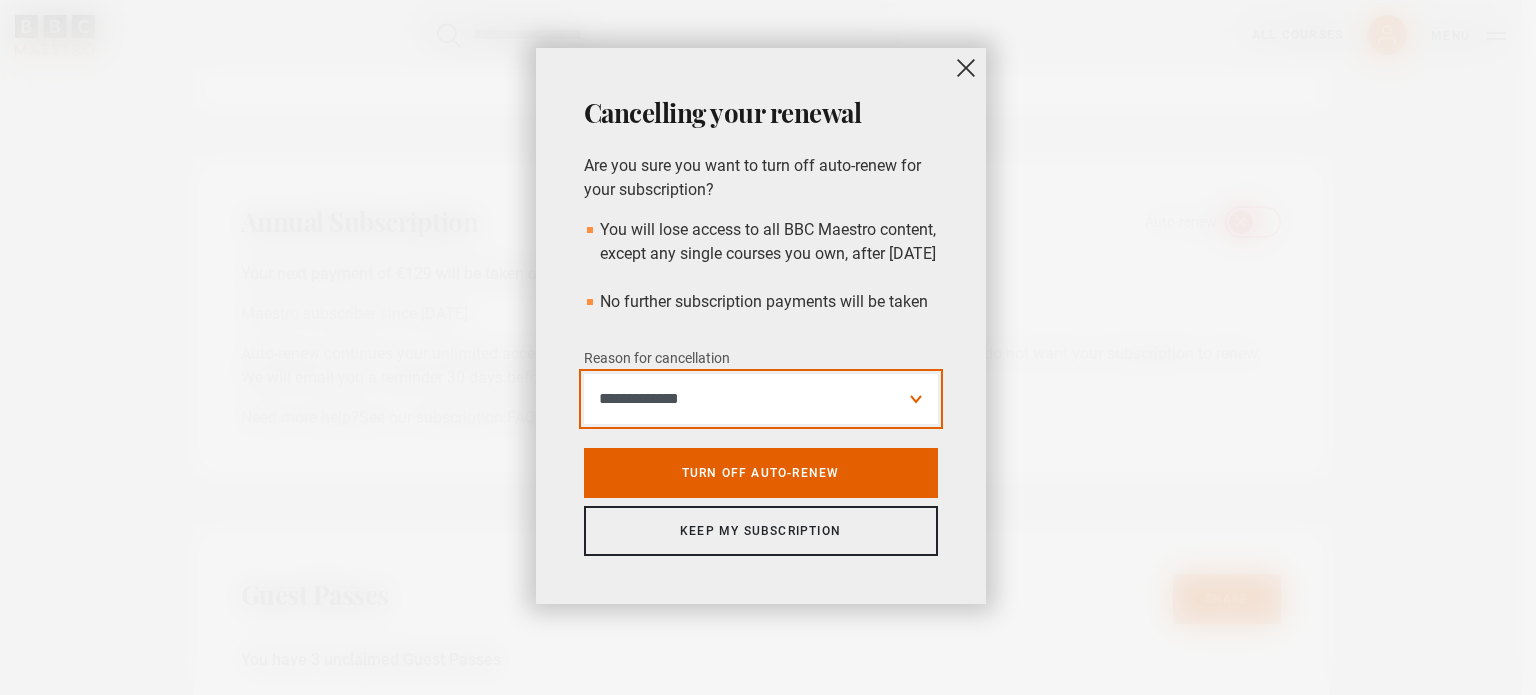 click on "**********" at bounding box center (761, 399) 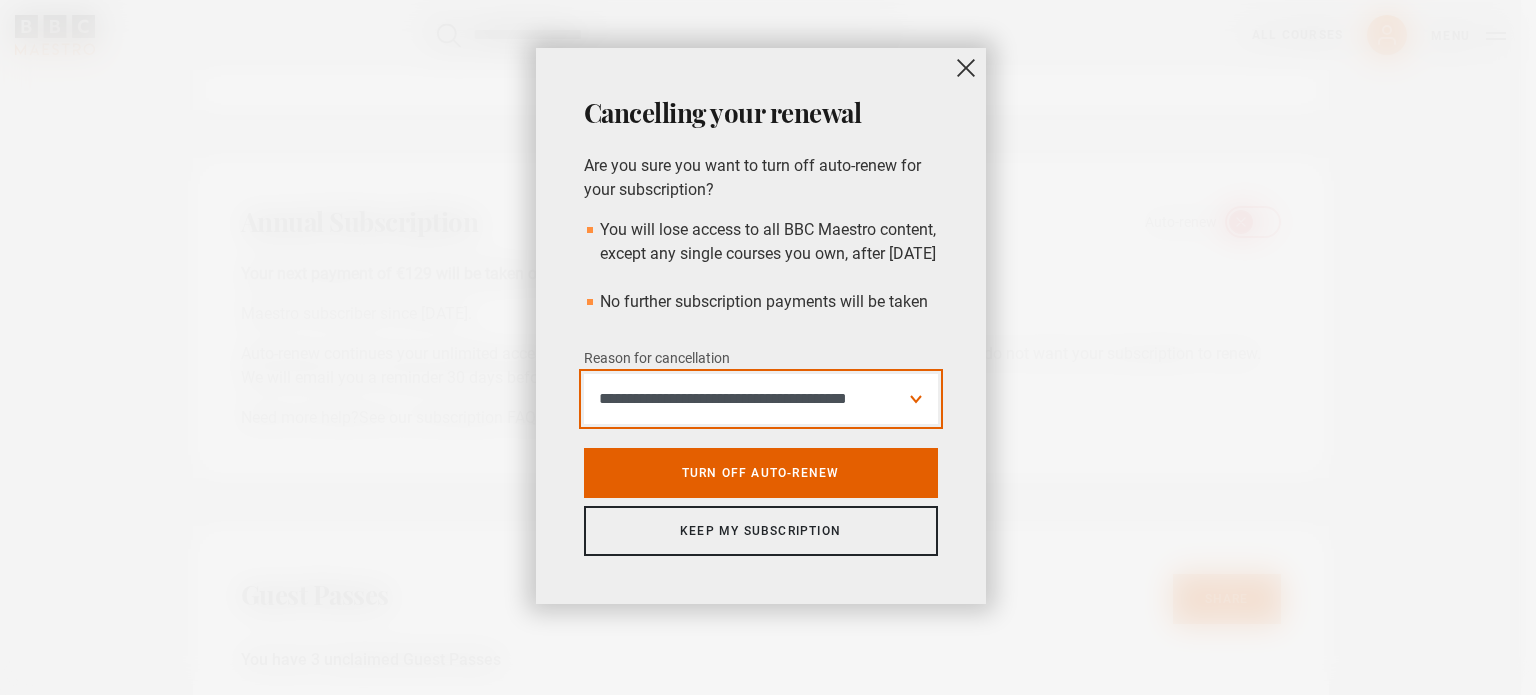 click on "**********" at bounding box center (761, 399) 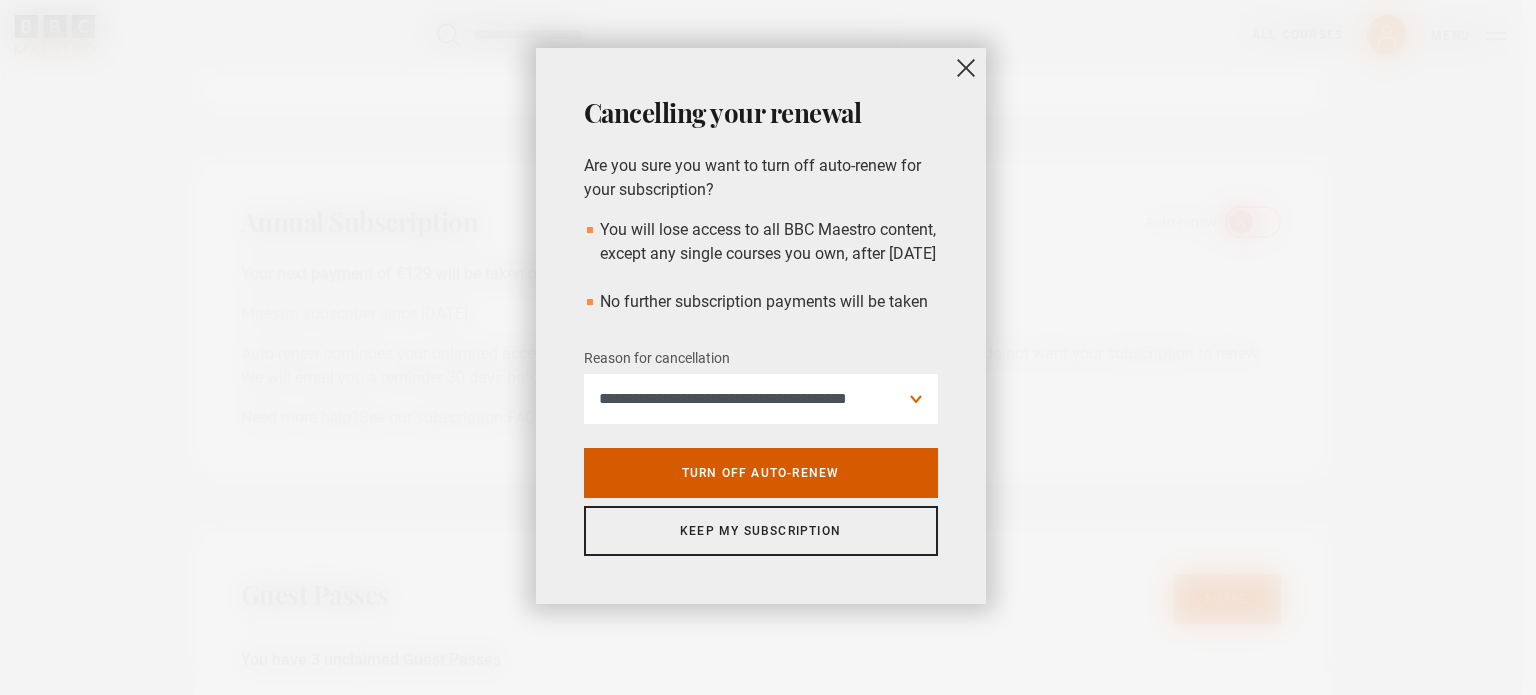 click on "Turn off auto-renew" at bounding box center [761, 473] 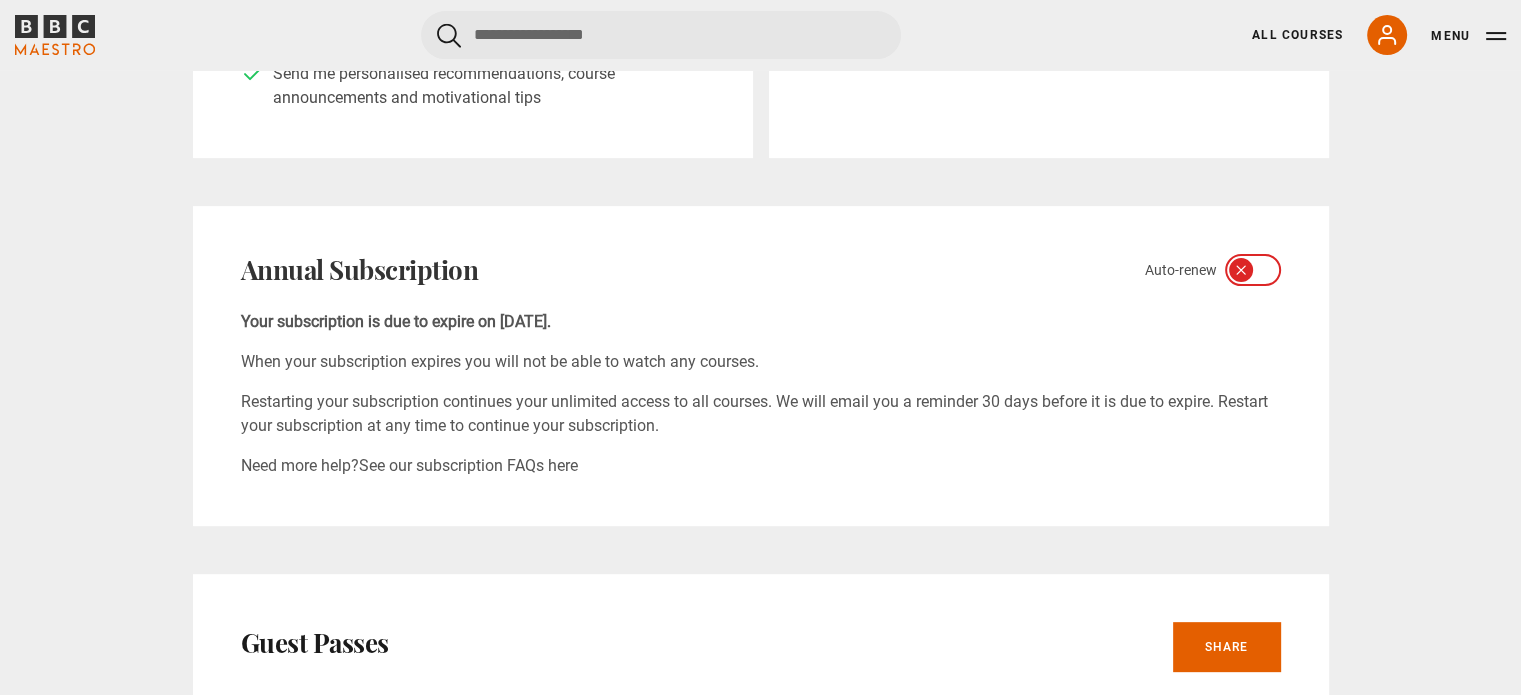 scroll, scrollTop: 584, scrollLeft: 0, axis: vertical 